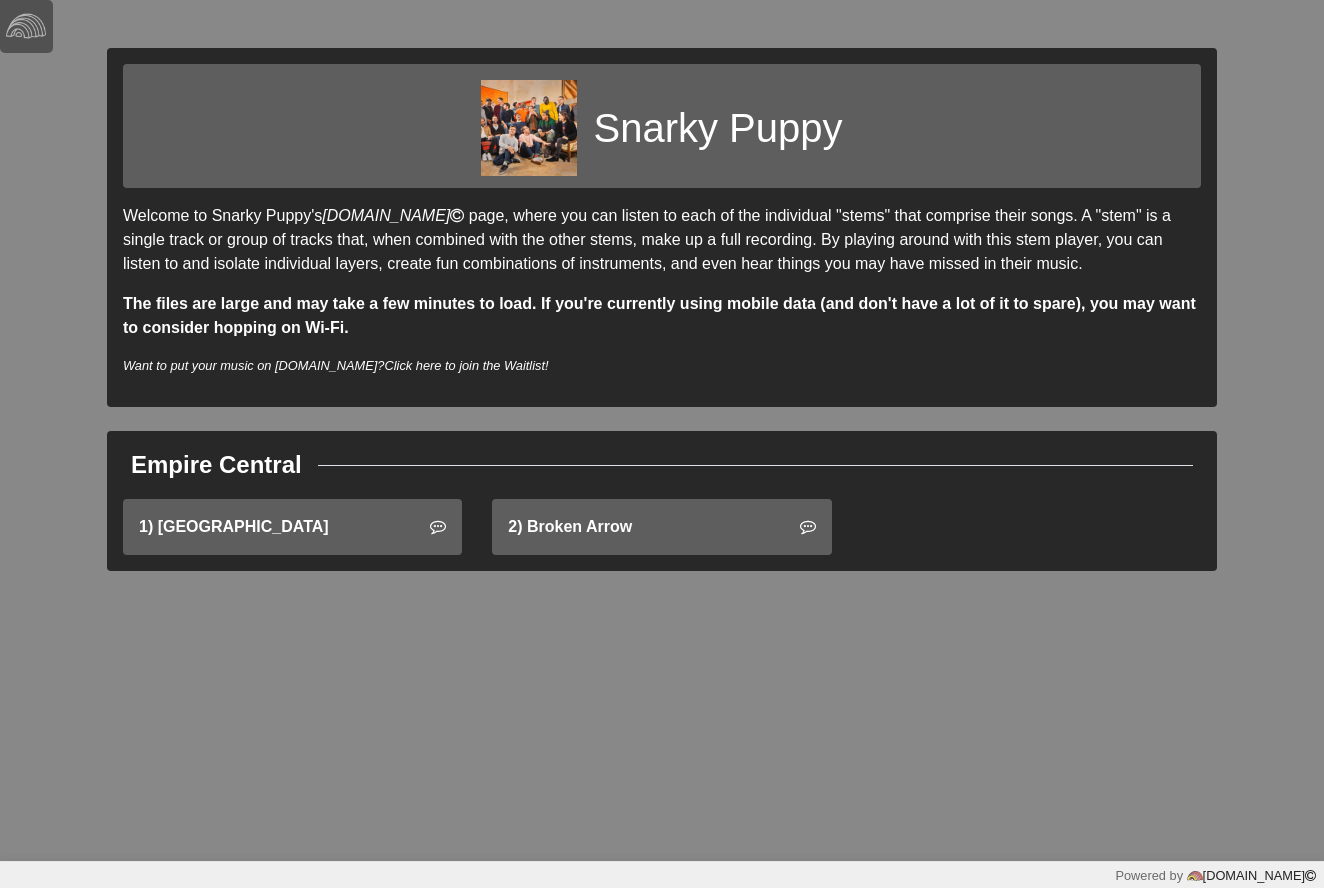 scroll, scrollTop: 0, scrollLeft: 0, axis: both 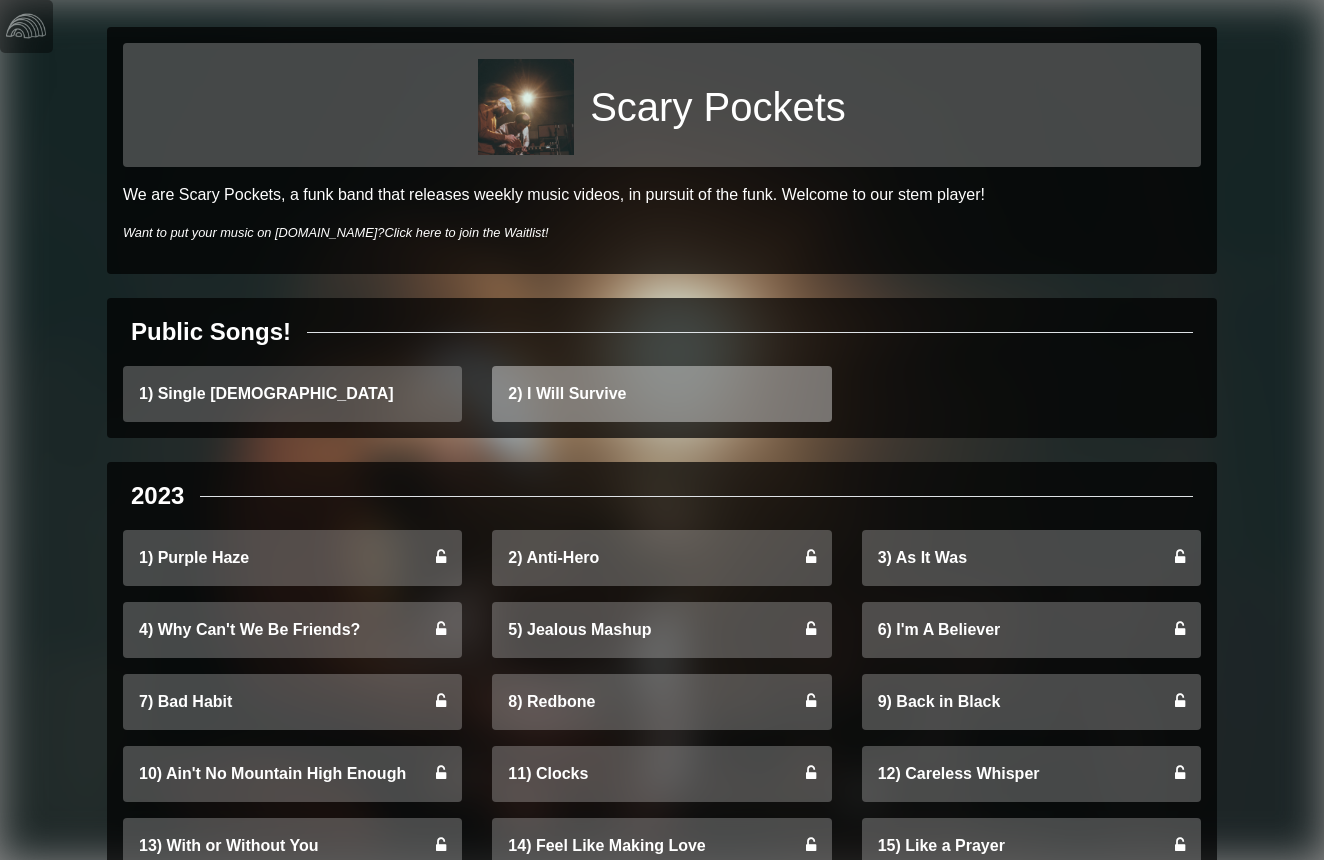 click on "2) I Will Survive" at bounding box center (661, 394) 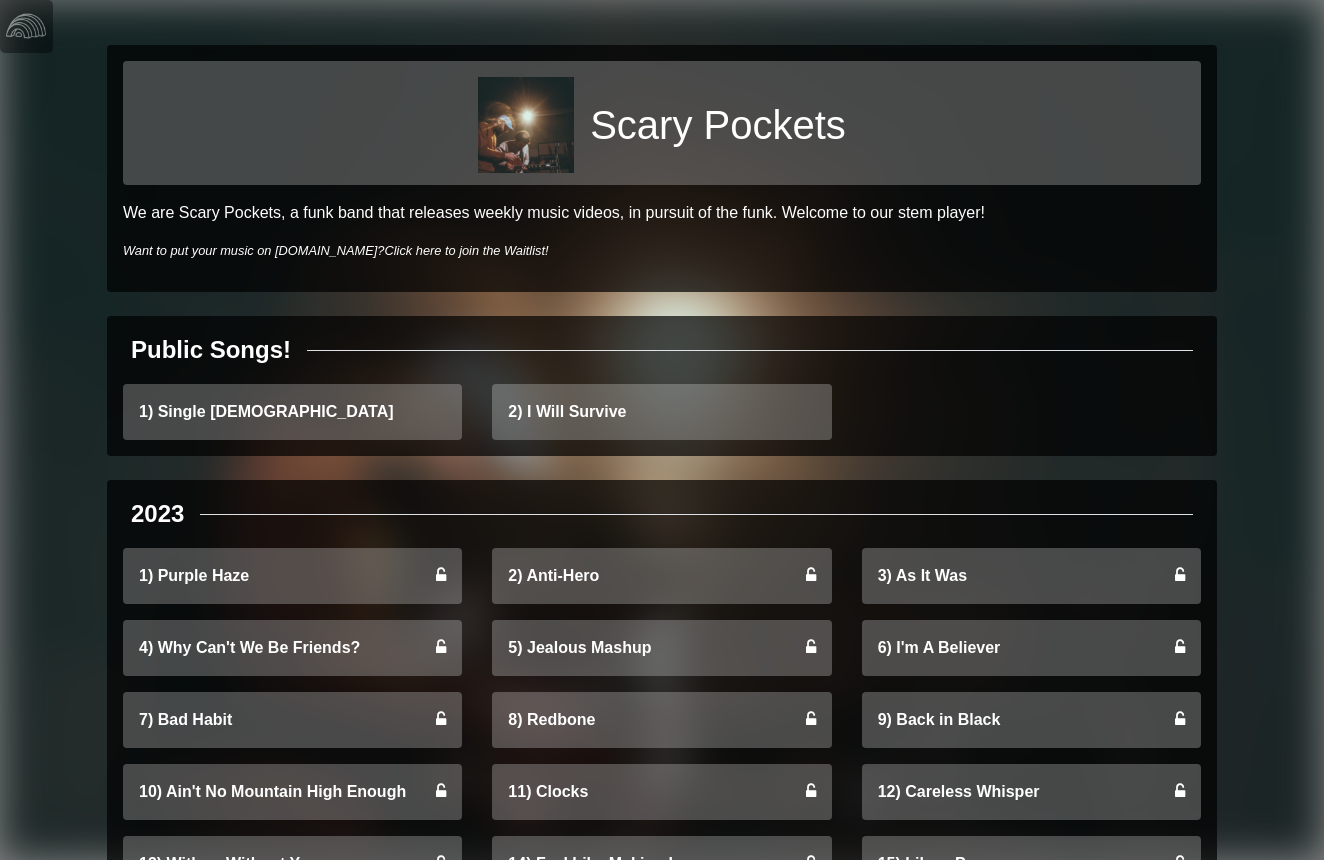 scroll, scrollTop: 7, scrollLeft: 0, axis: vertical 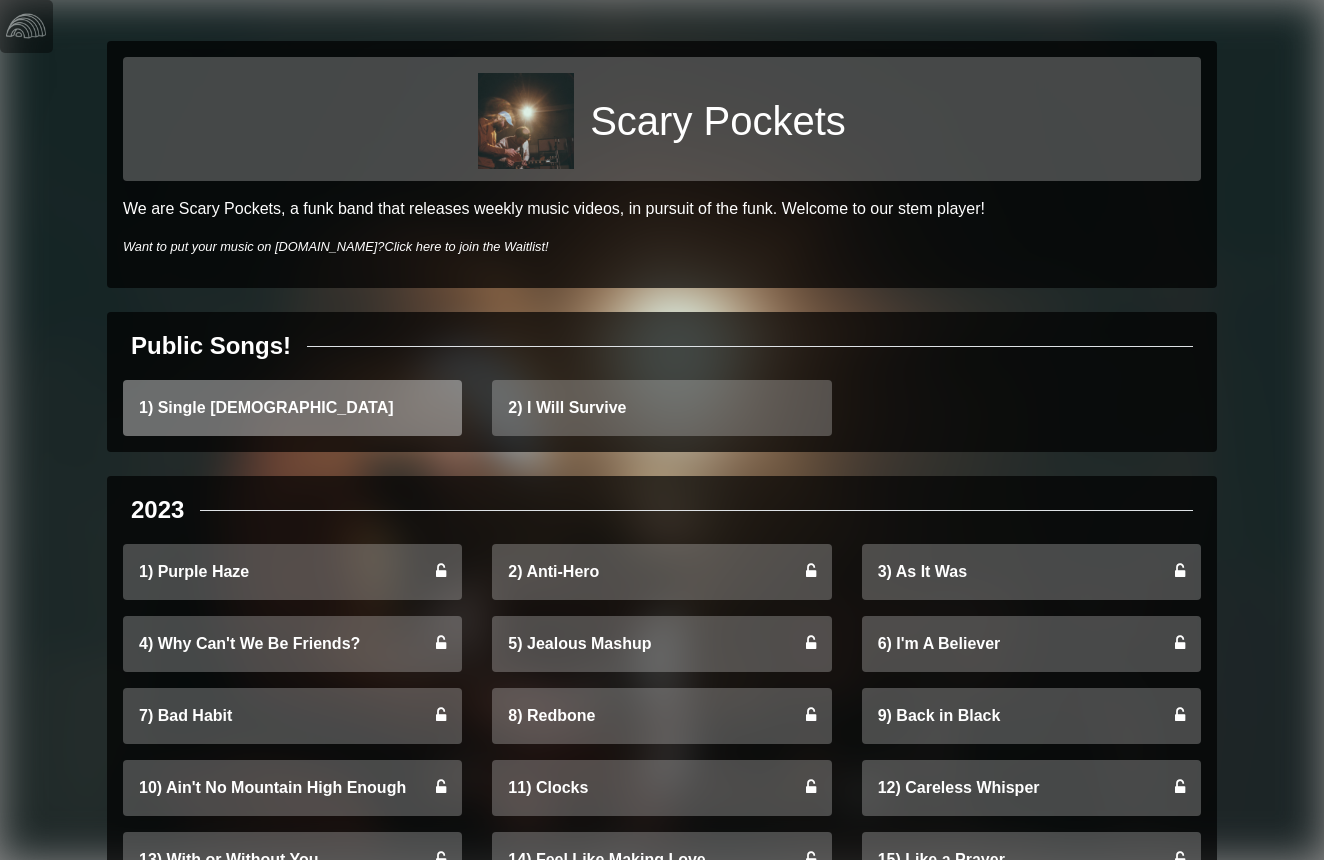 click on "1) Single Ladies" at bounding box center [292, 408] 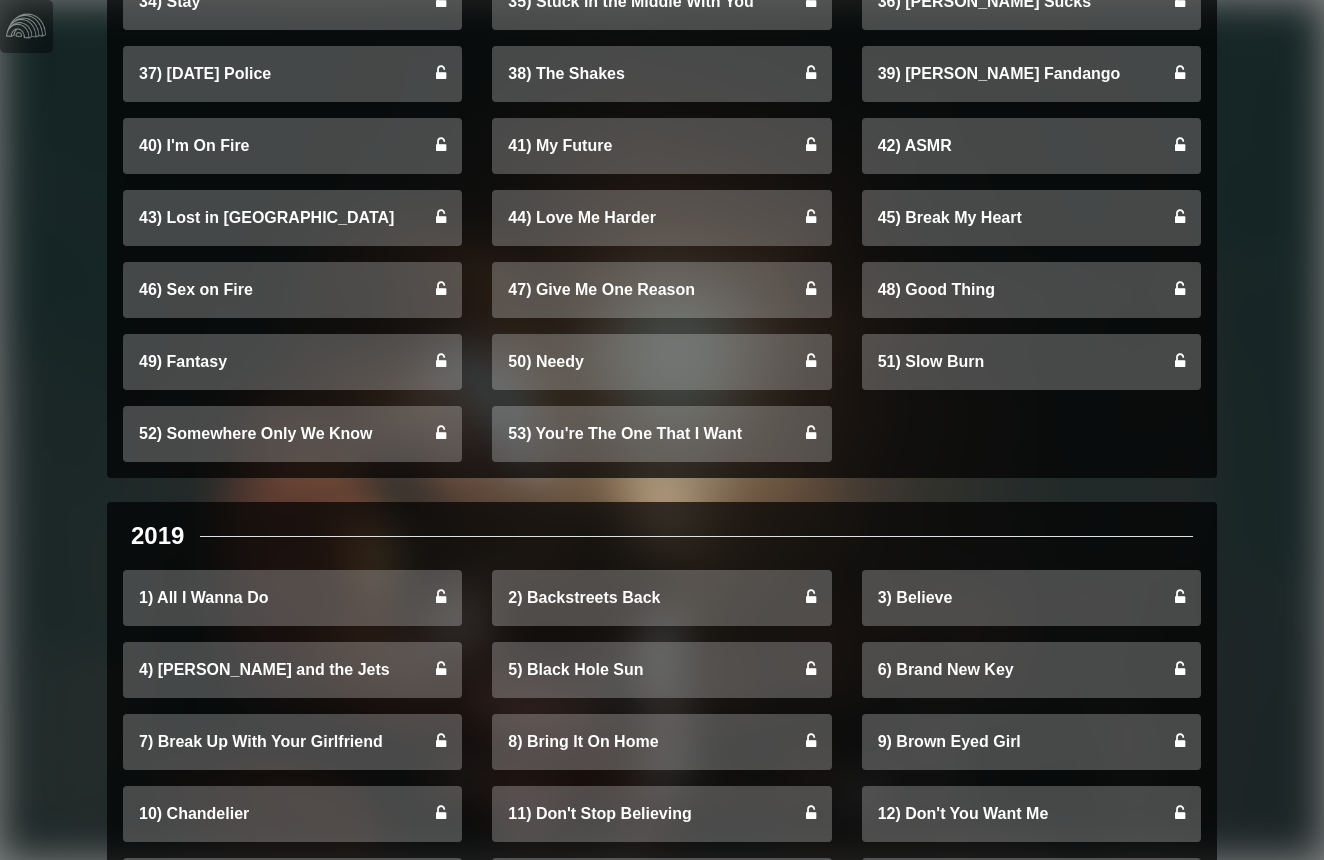 scroll, scrollTop: 7058, scrollLeft: 0, axis: vertical 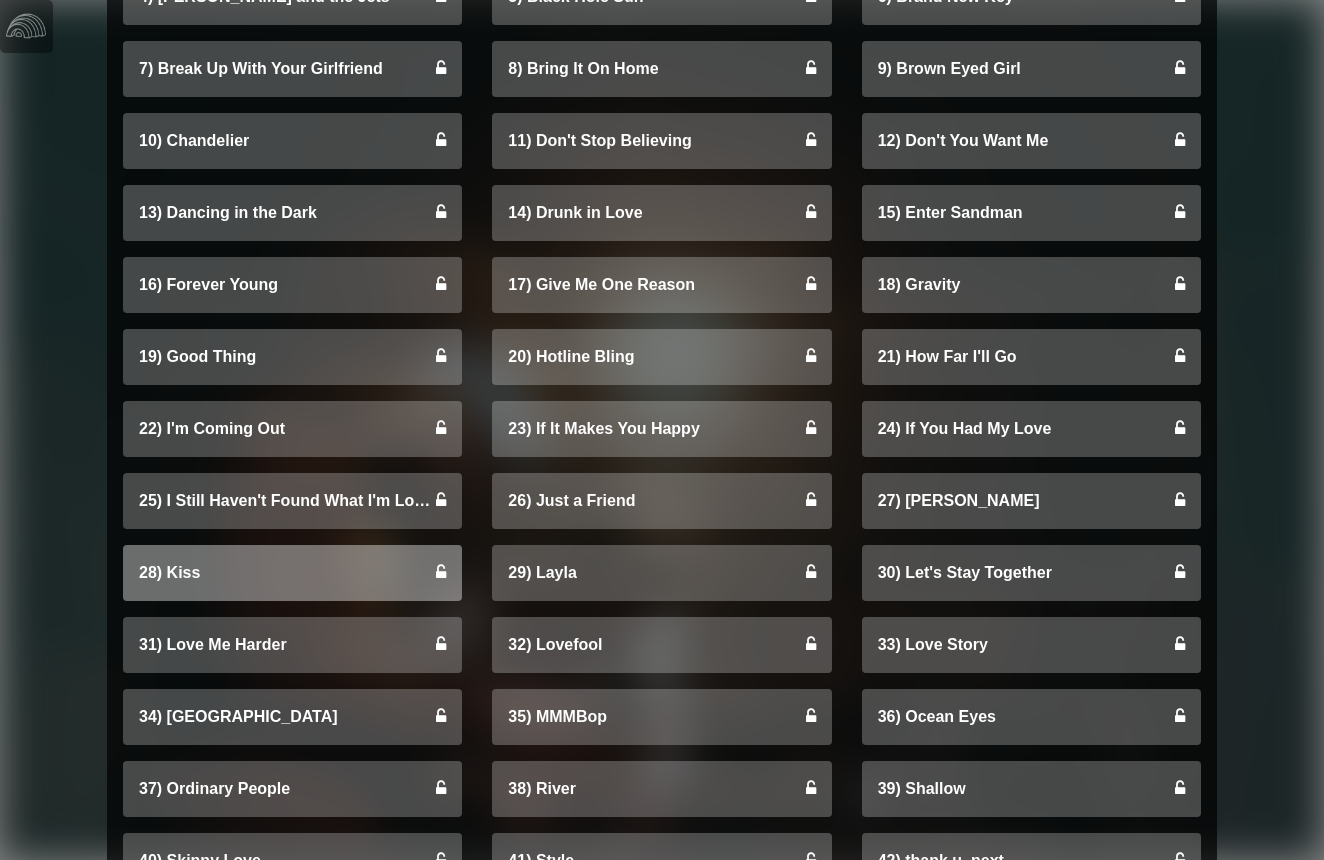 click on "28) Kiss" at bounding box center (292, 573) 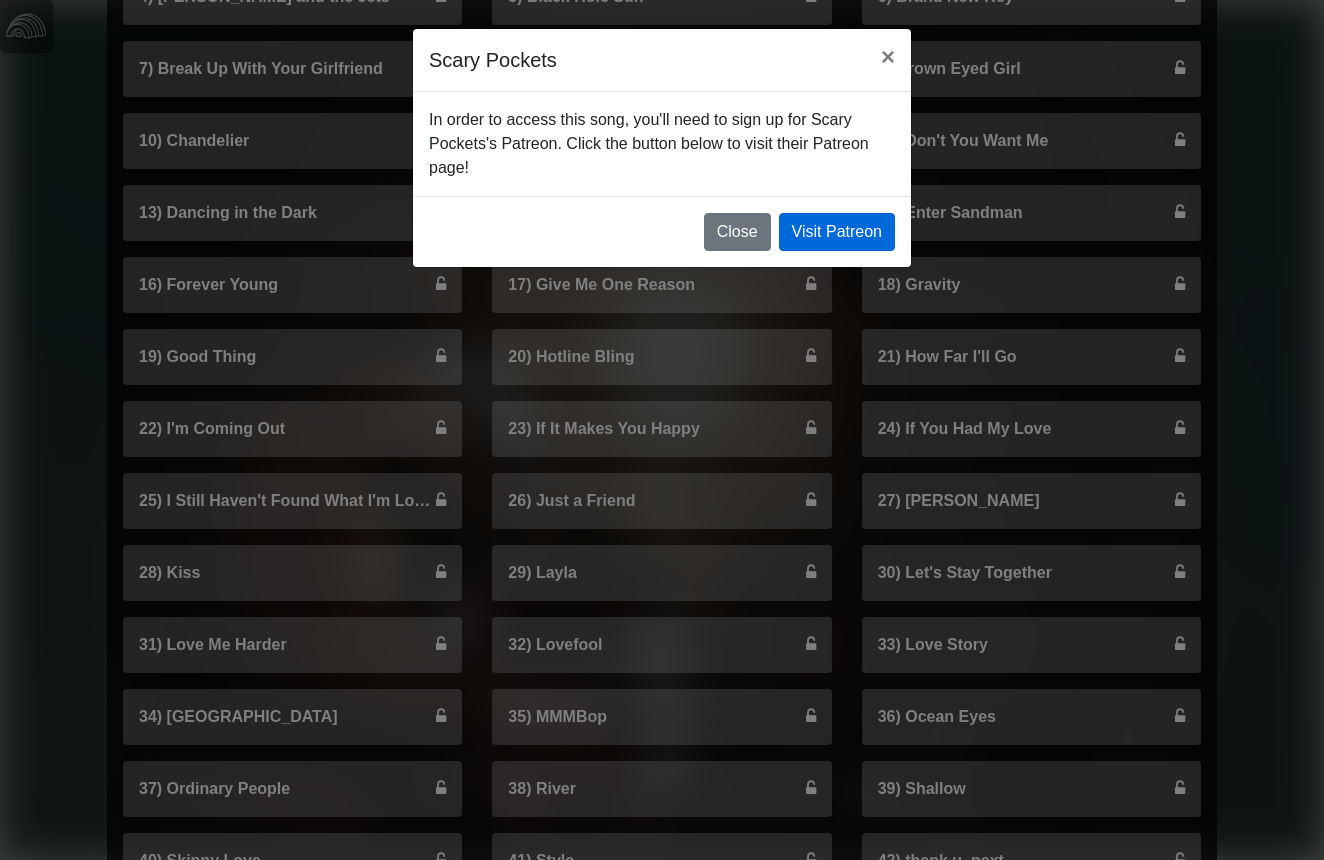 click on "Visit Patreon" at bounding box center [837, 232] 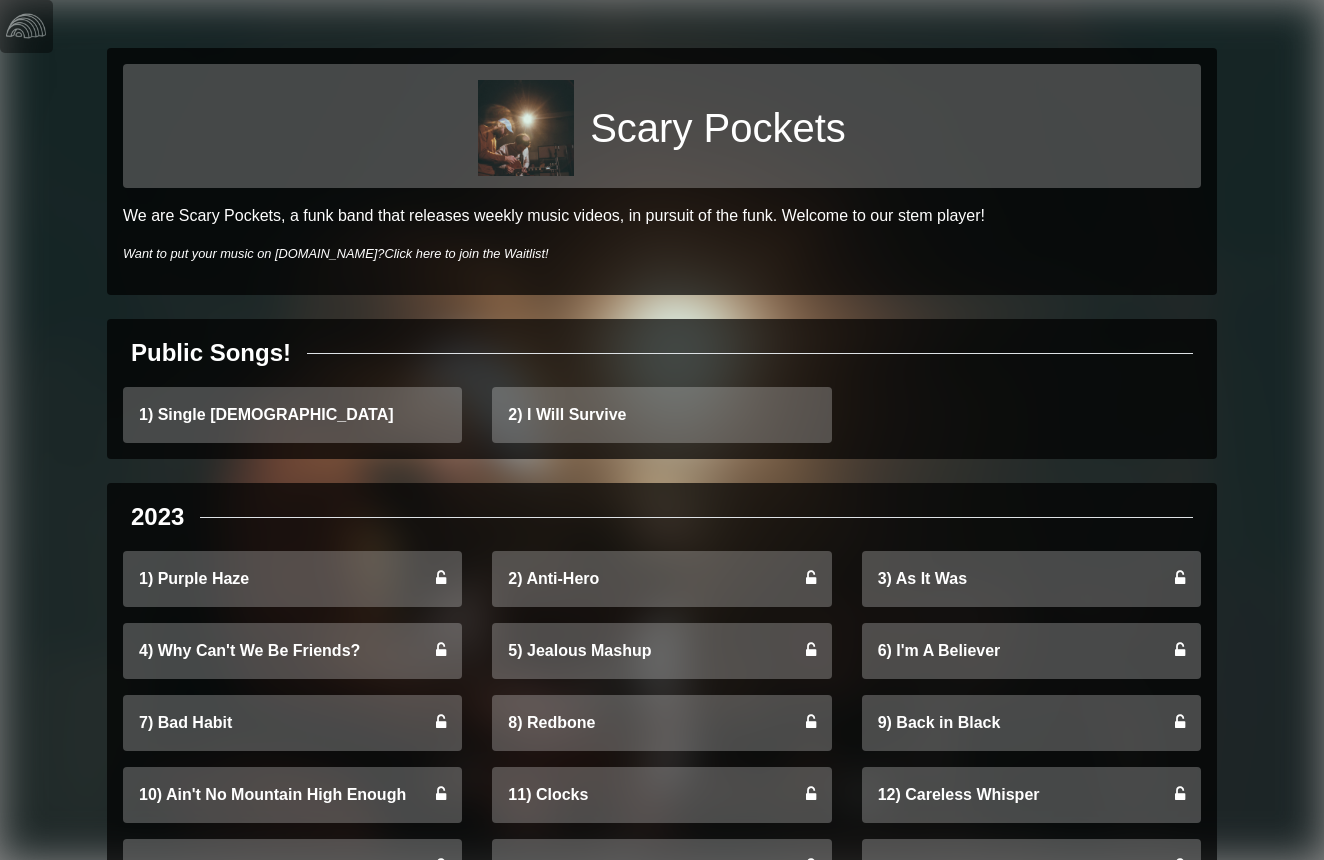 scroll, scrollTop: 0, scrollLeft: 0, axis: both 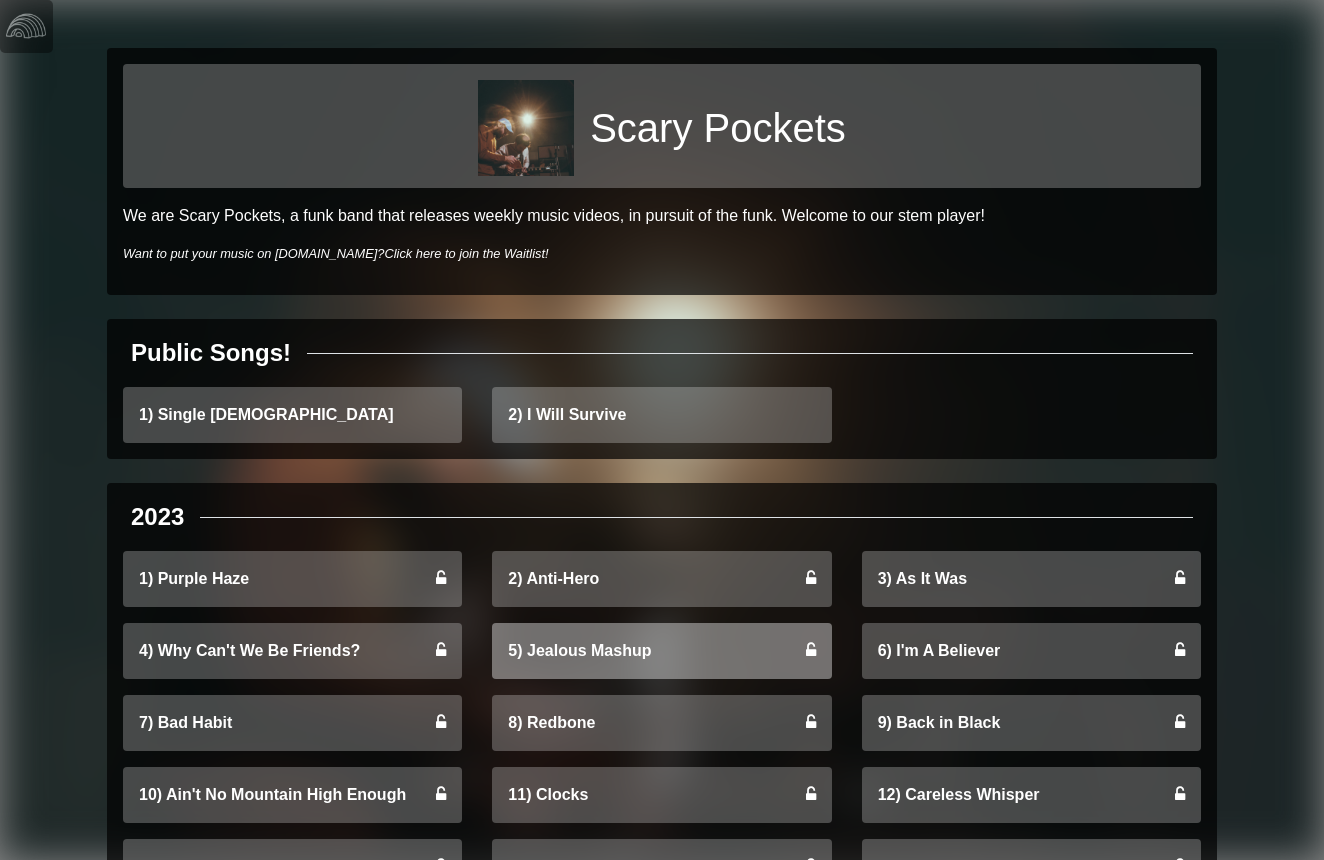 click on "5) Jealous Mashup" at bounding box center (661, 651) 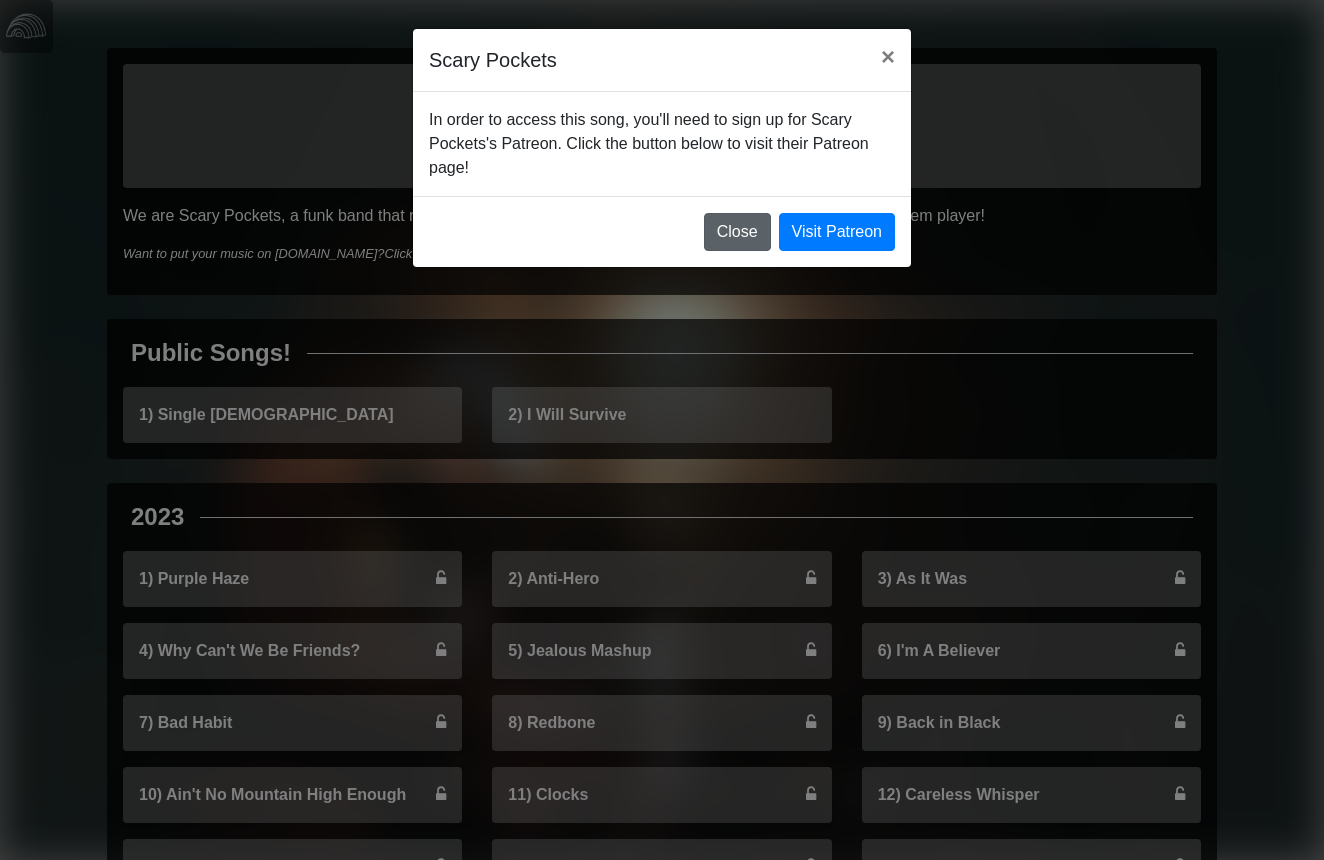 click on "Close" at bounding box center [737, 232] 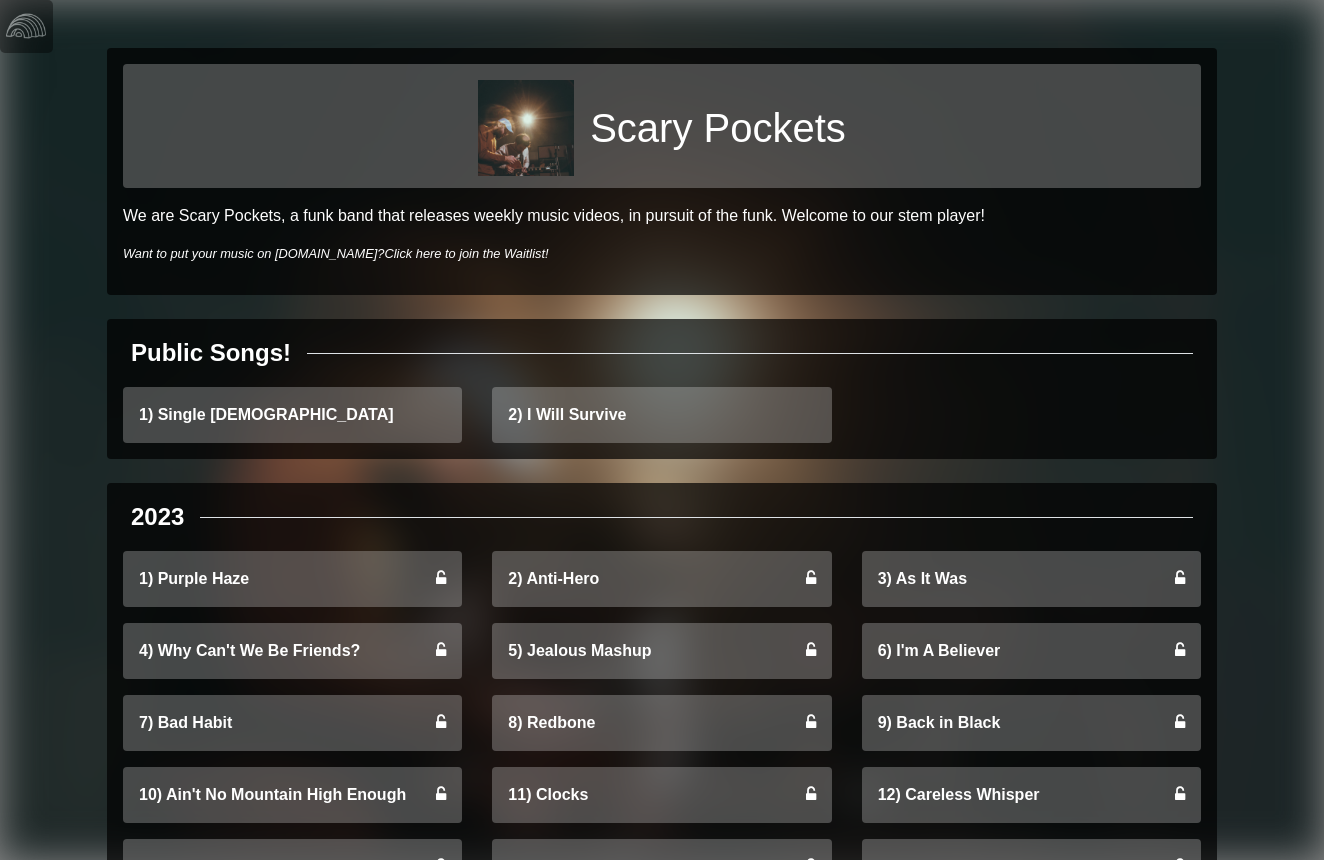 scroll, scrollTop: 0, scrollLeft: 0, axis: both 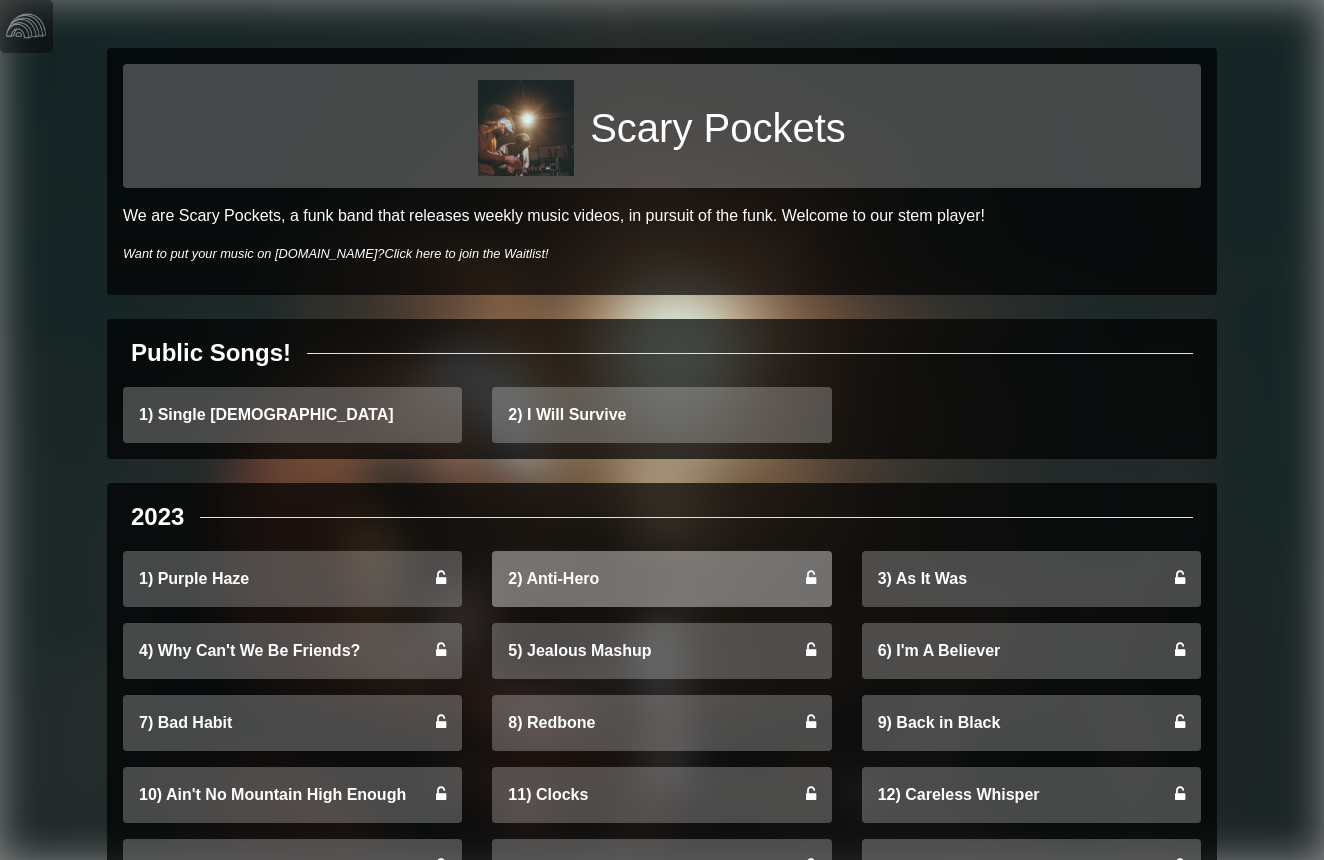click on "2) Anti-Hero" at bounding box center (661, 579) 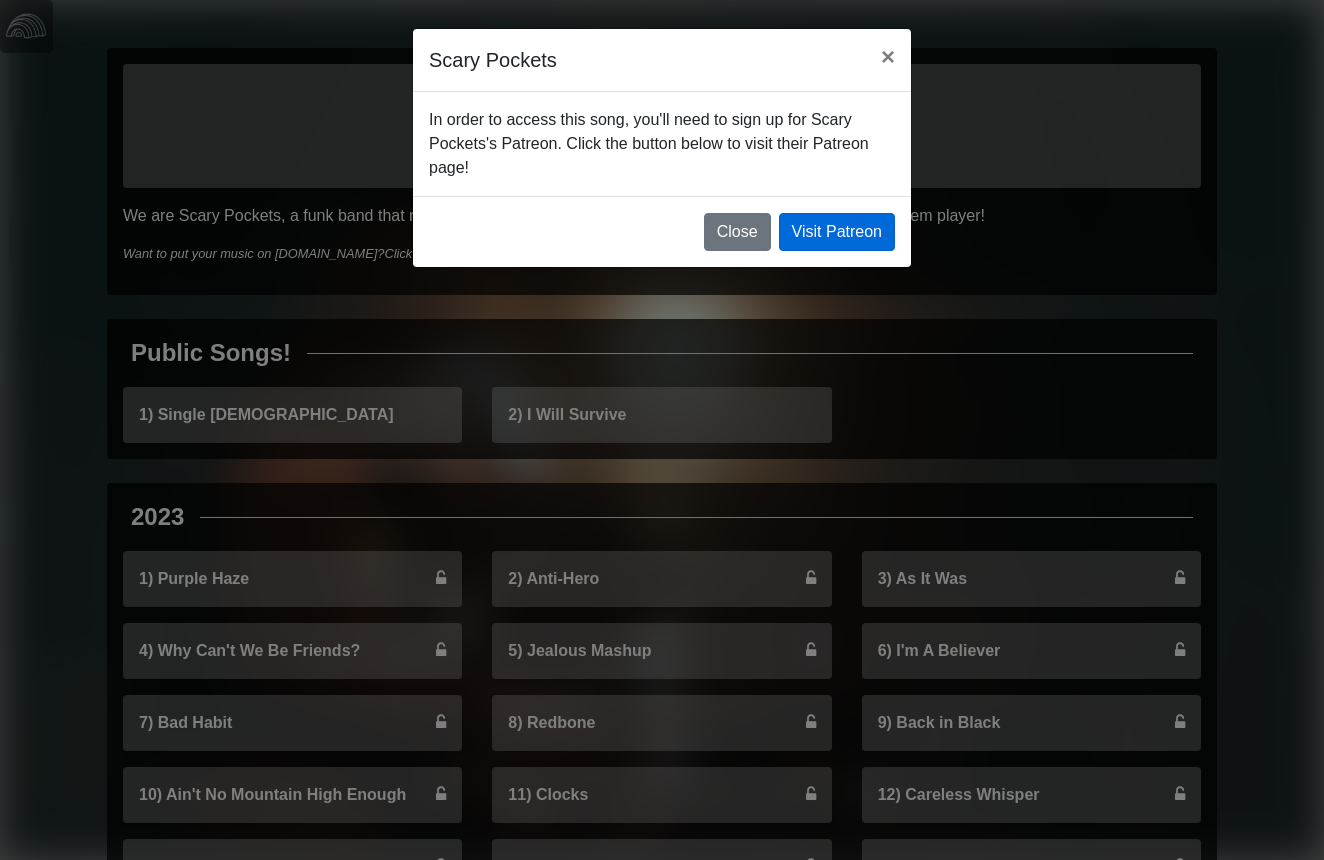 click on "Visit Patreon" at bounding box center [837, 232] 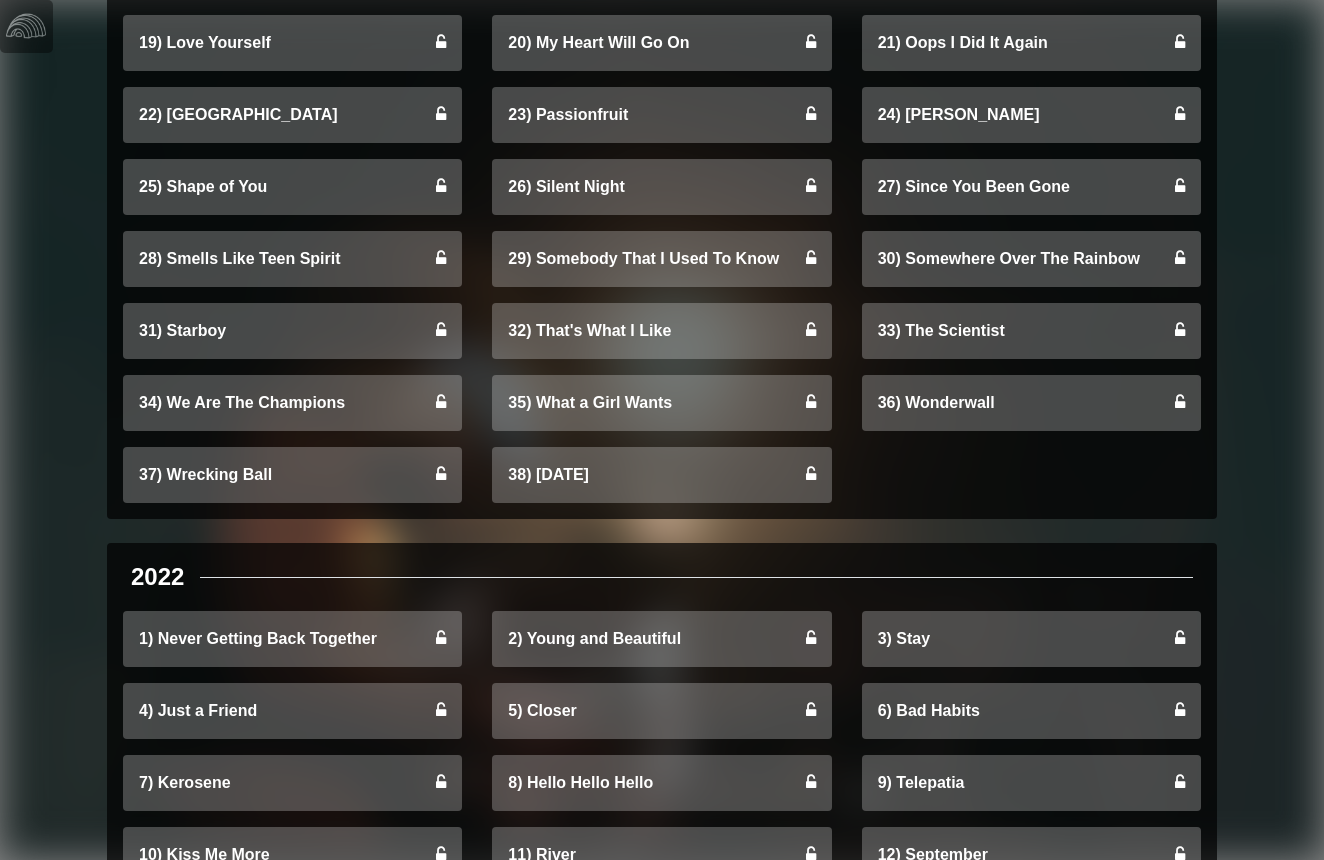 scroll, scrollTop: 2282, scrollLeft: 0, axis: vertical 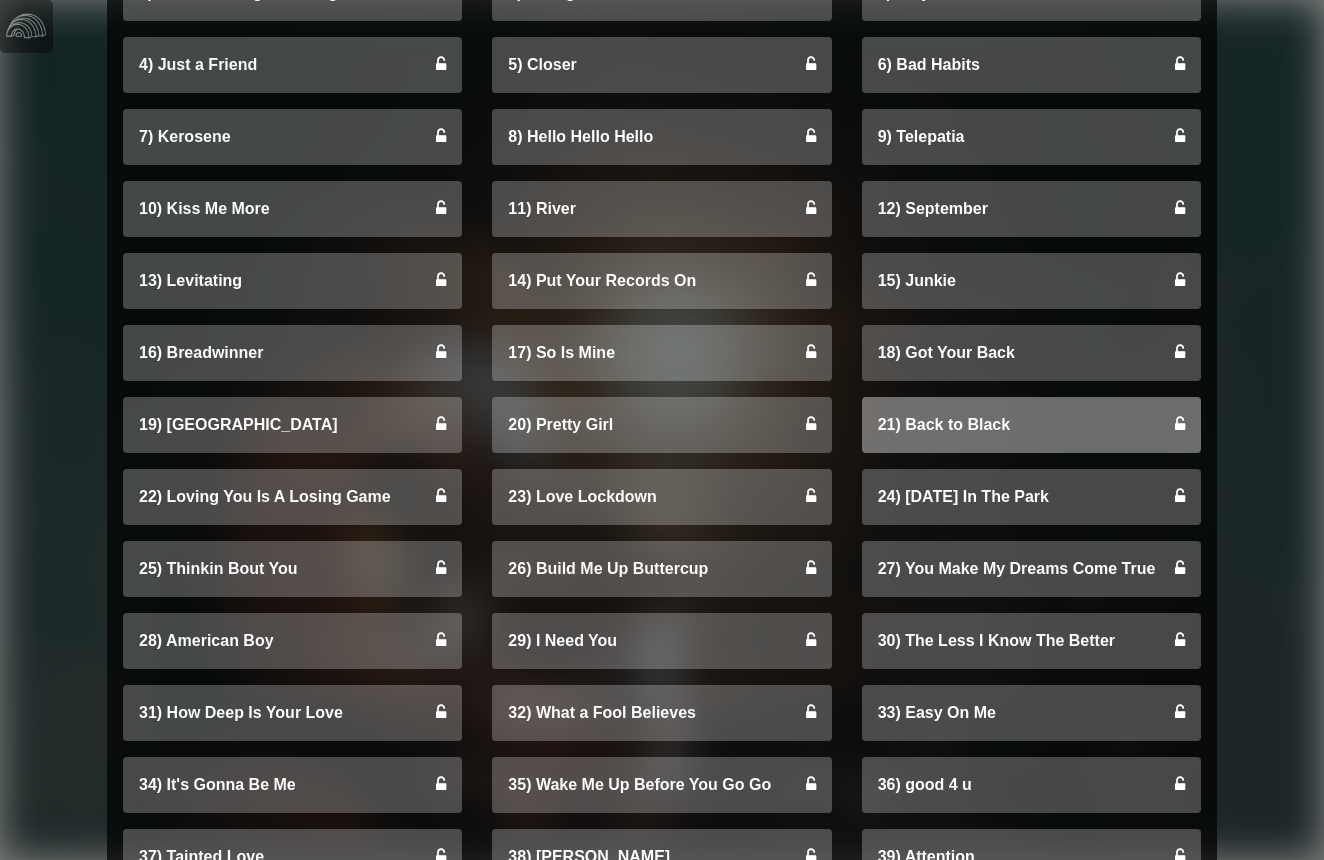 click on "21) Back to Black" at bounding box center (1031, 425) 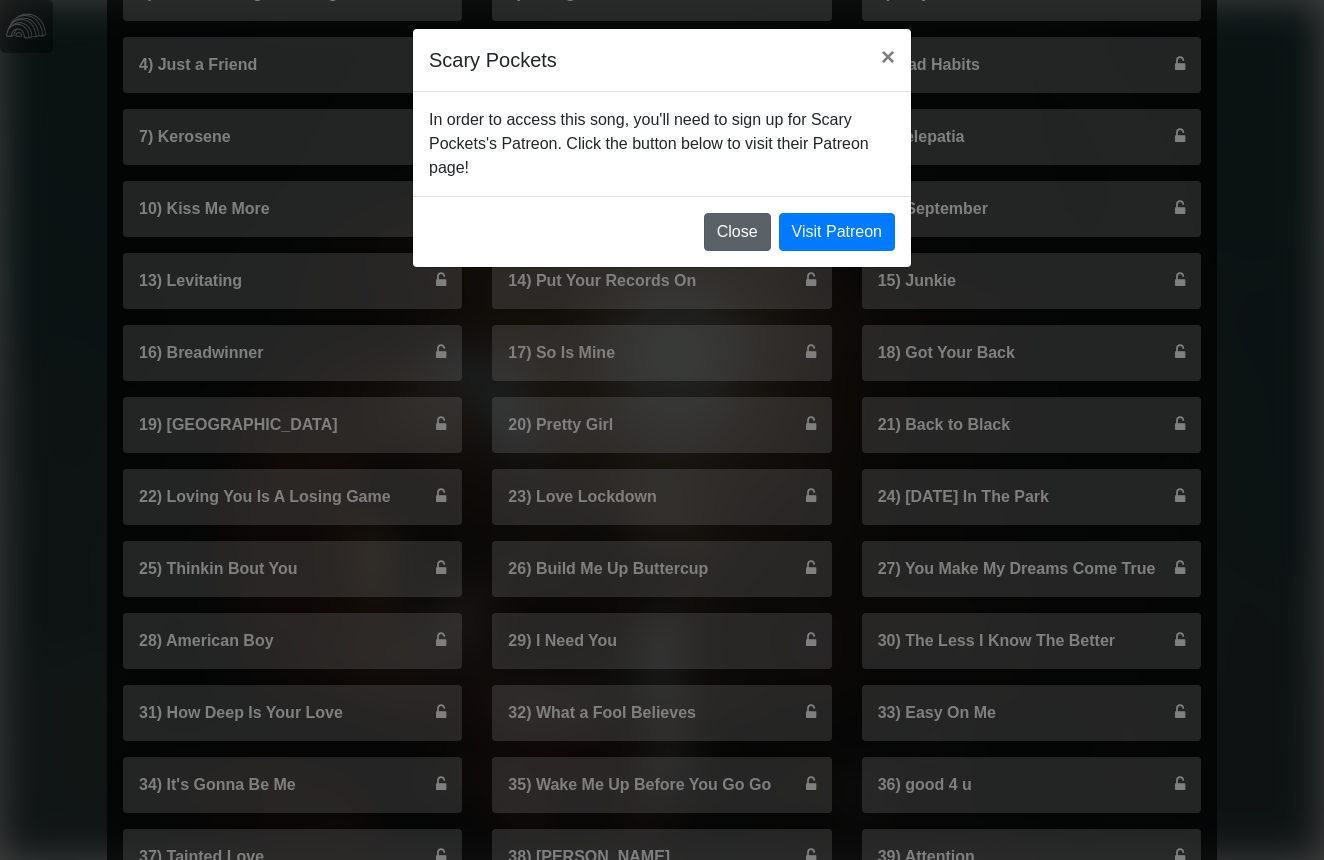 click on "Close" at bounding box center [737, 232] 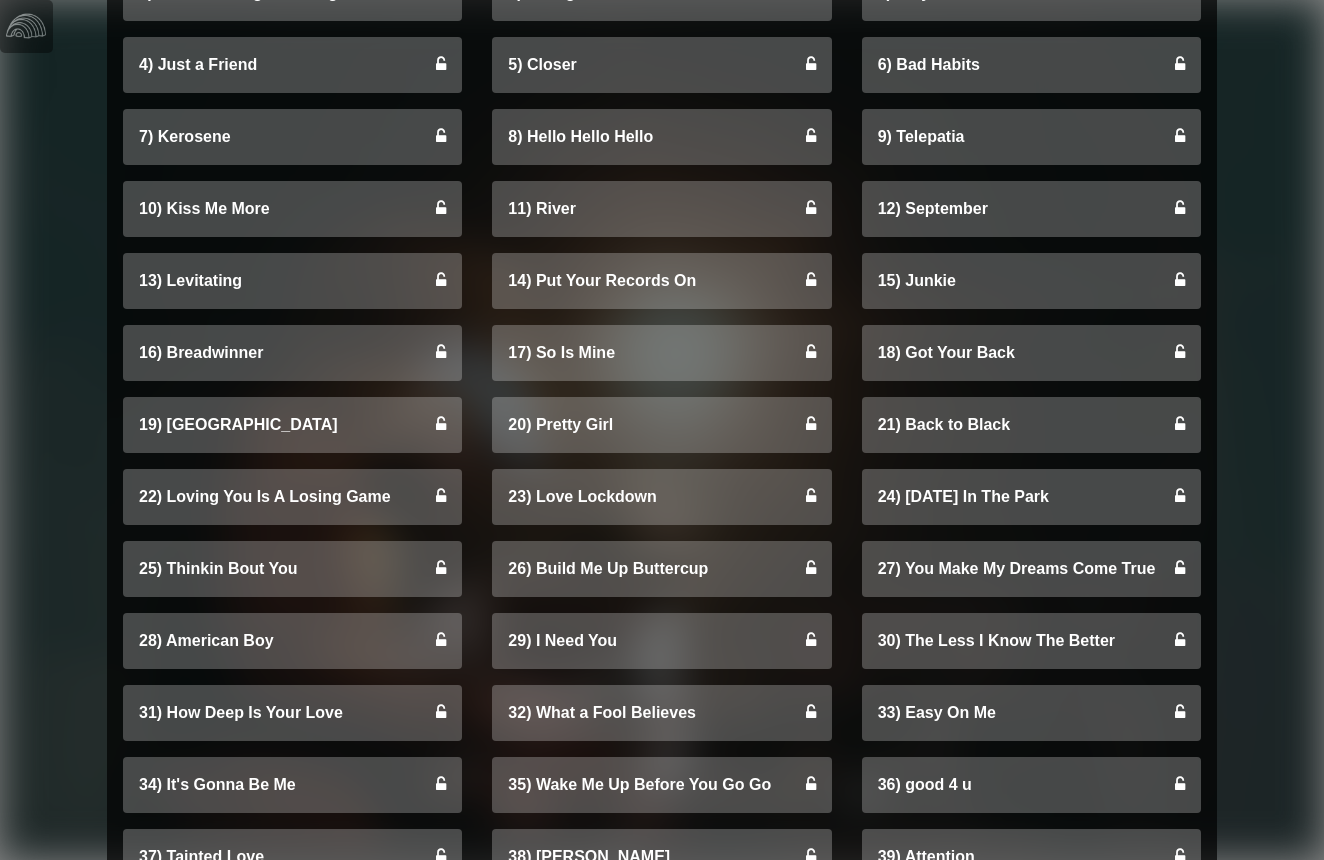 scroll, scrollTop: 2936, scrollLeft: 0, axis: vertical 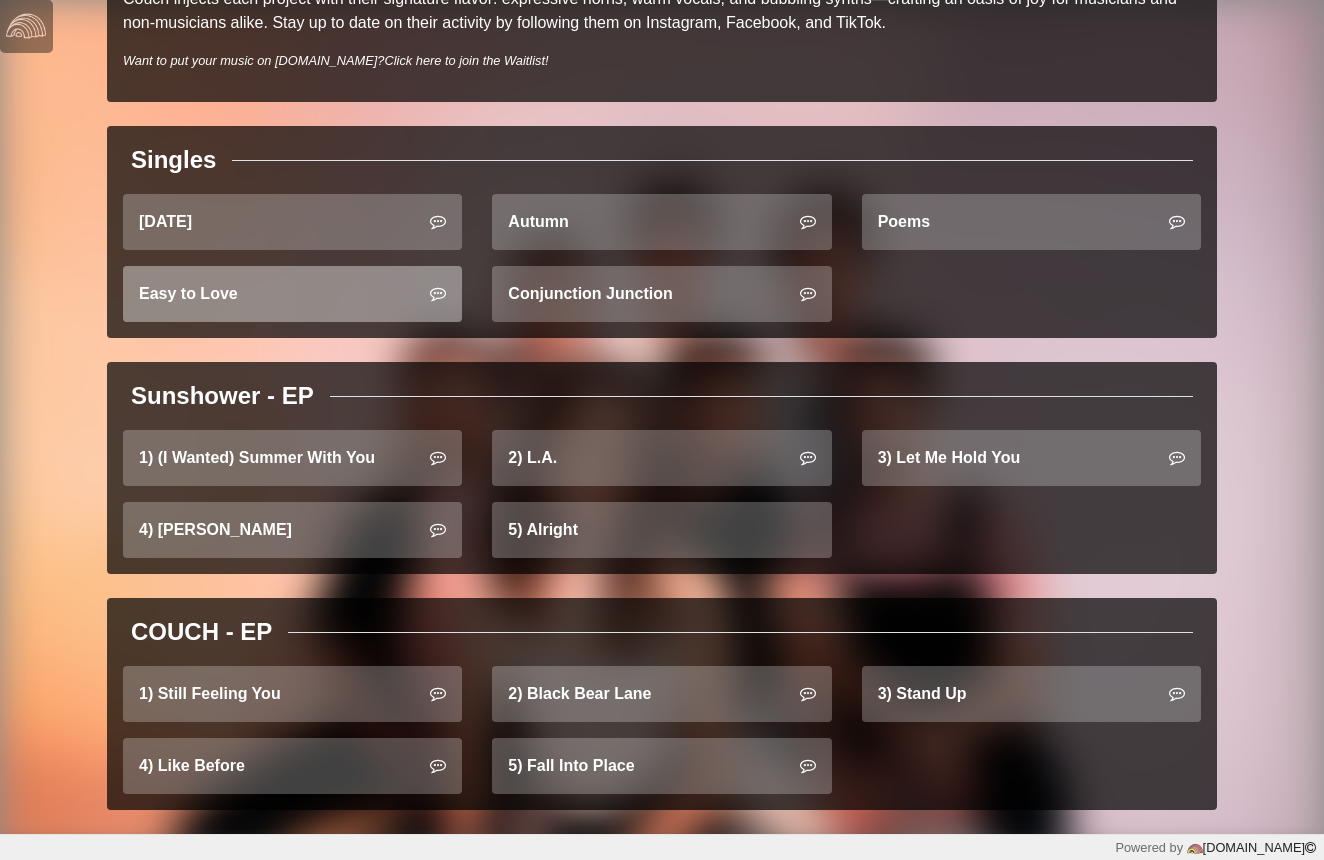 click on "Easy to Love" at bounding box center (292, 294) 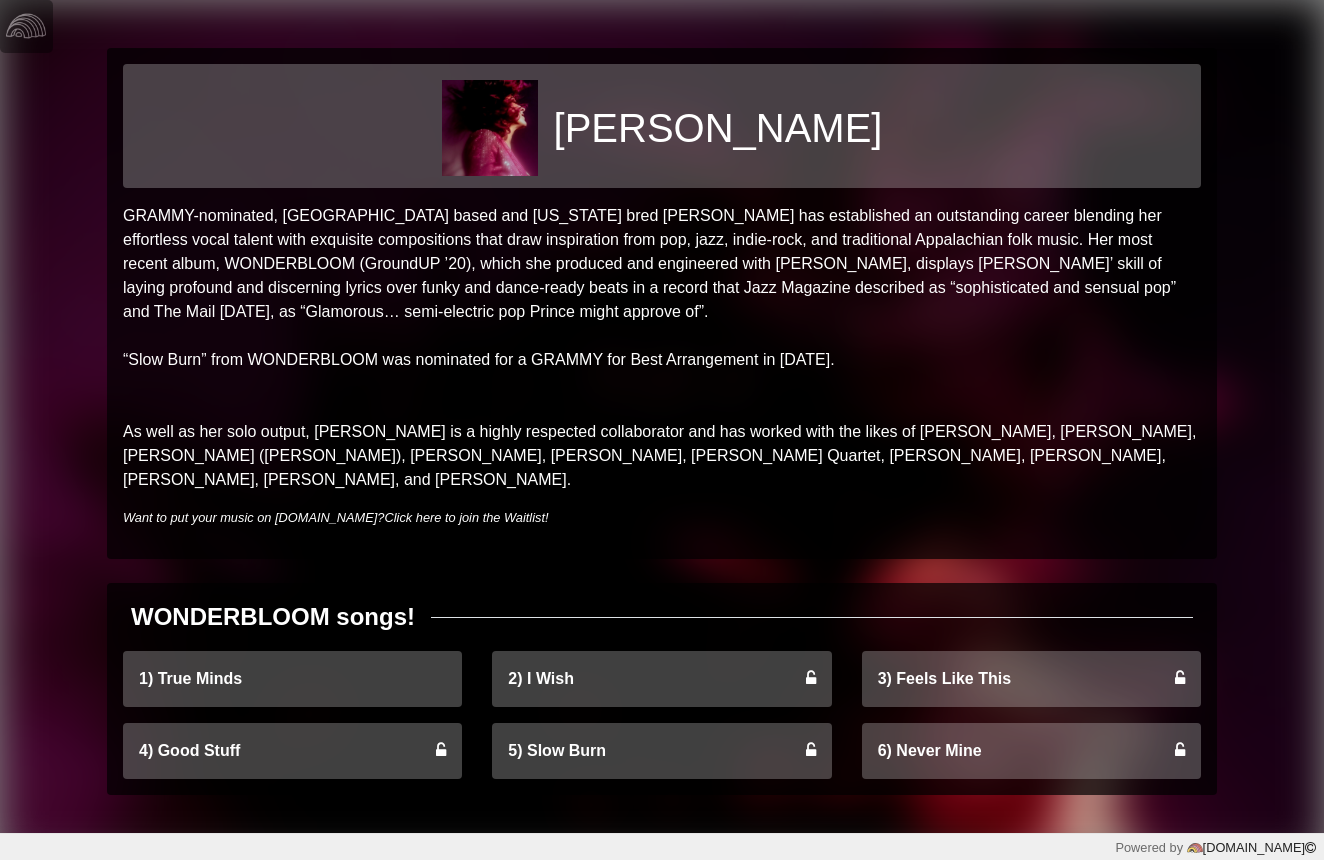 scroll, scrollTop: 0, scrollLeft: 0, axis: both 